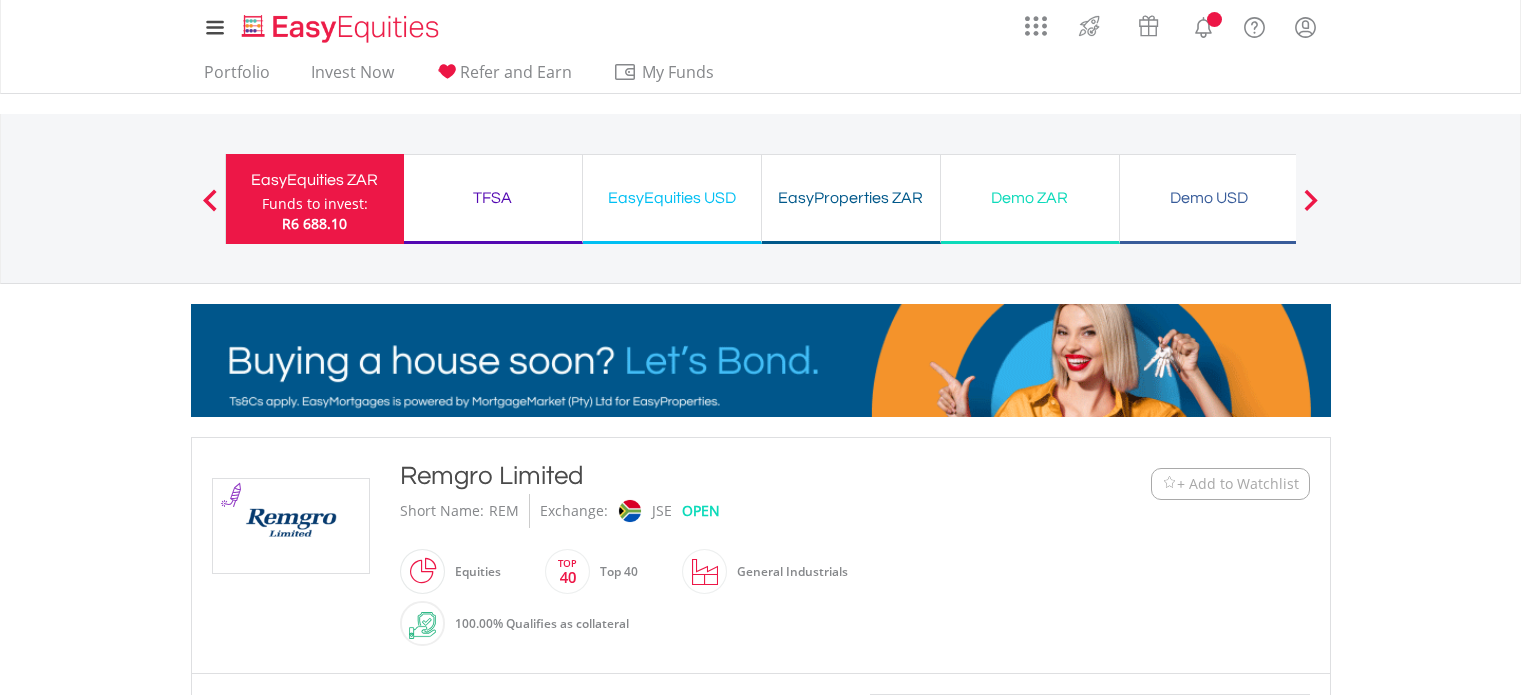 scroll, scrollTop: 0, scrollLeft: 0, axis: both 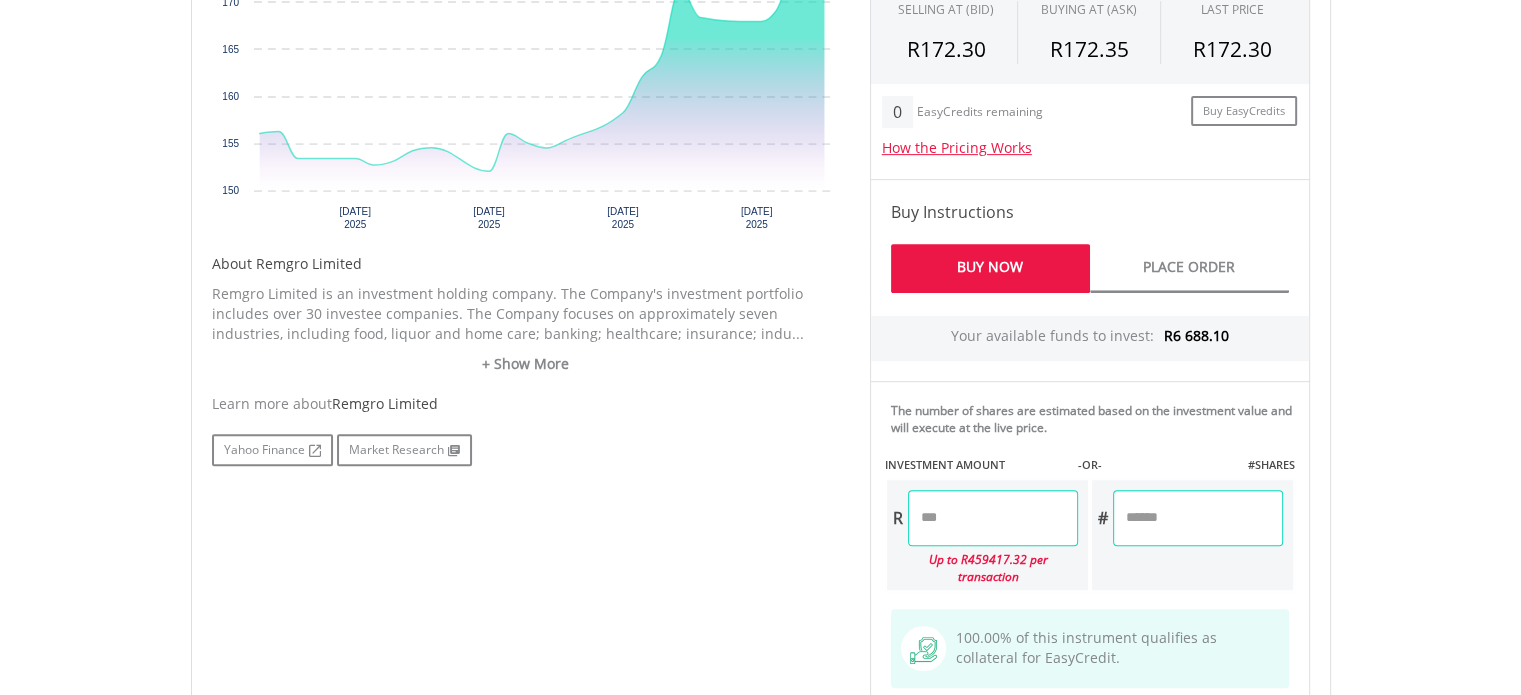 click at bounding box center [993, 518] 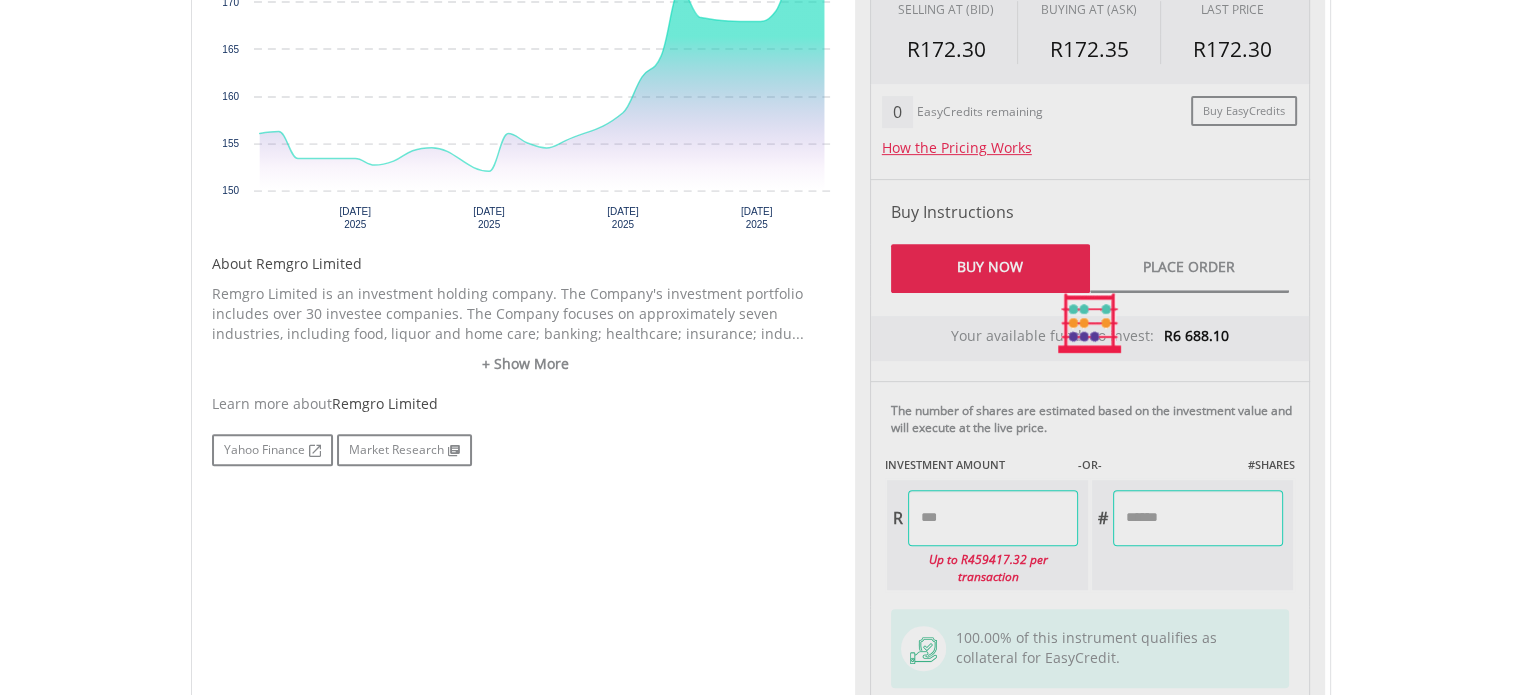 type on "*******" 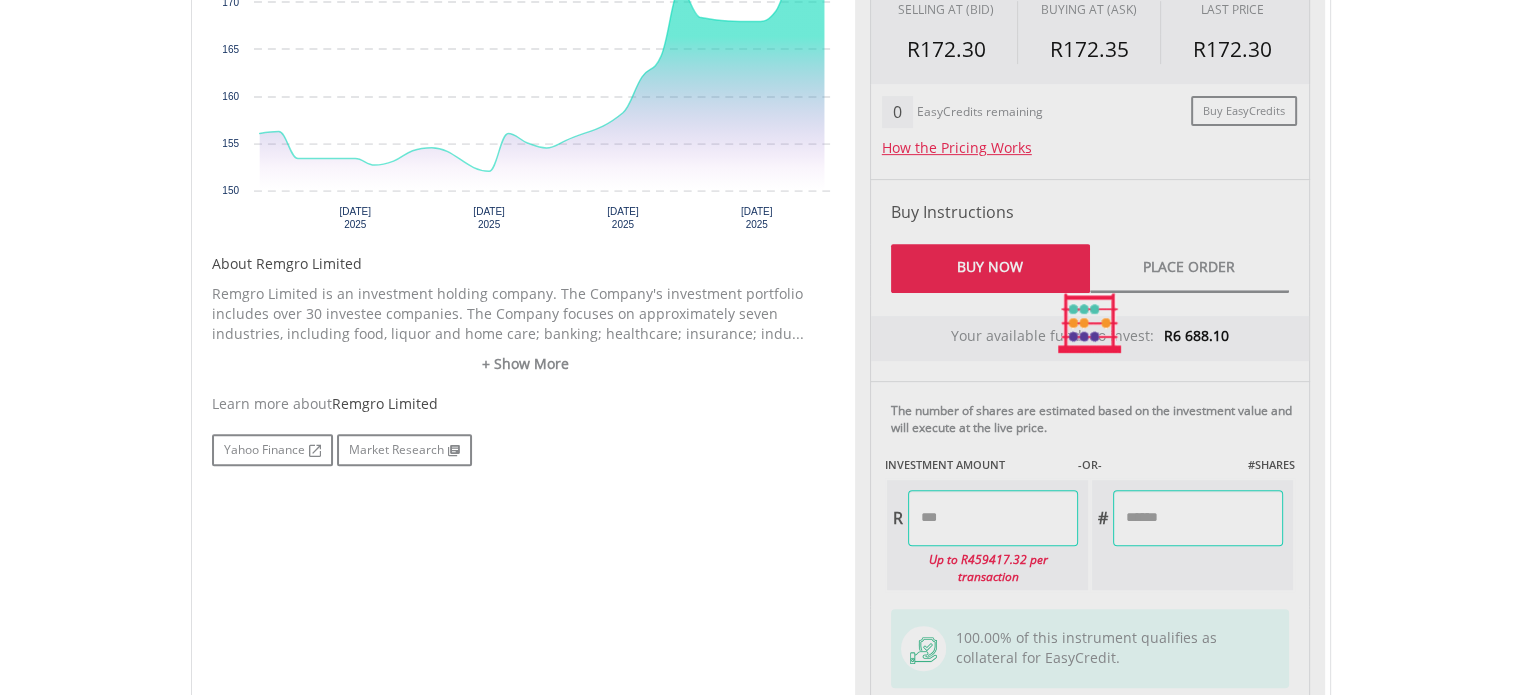 type on "*******" 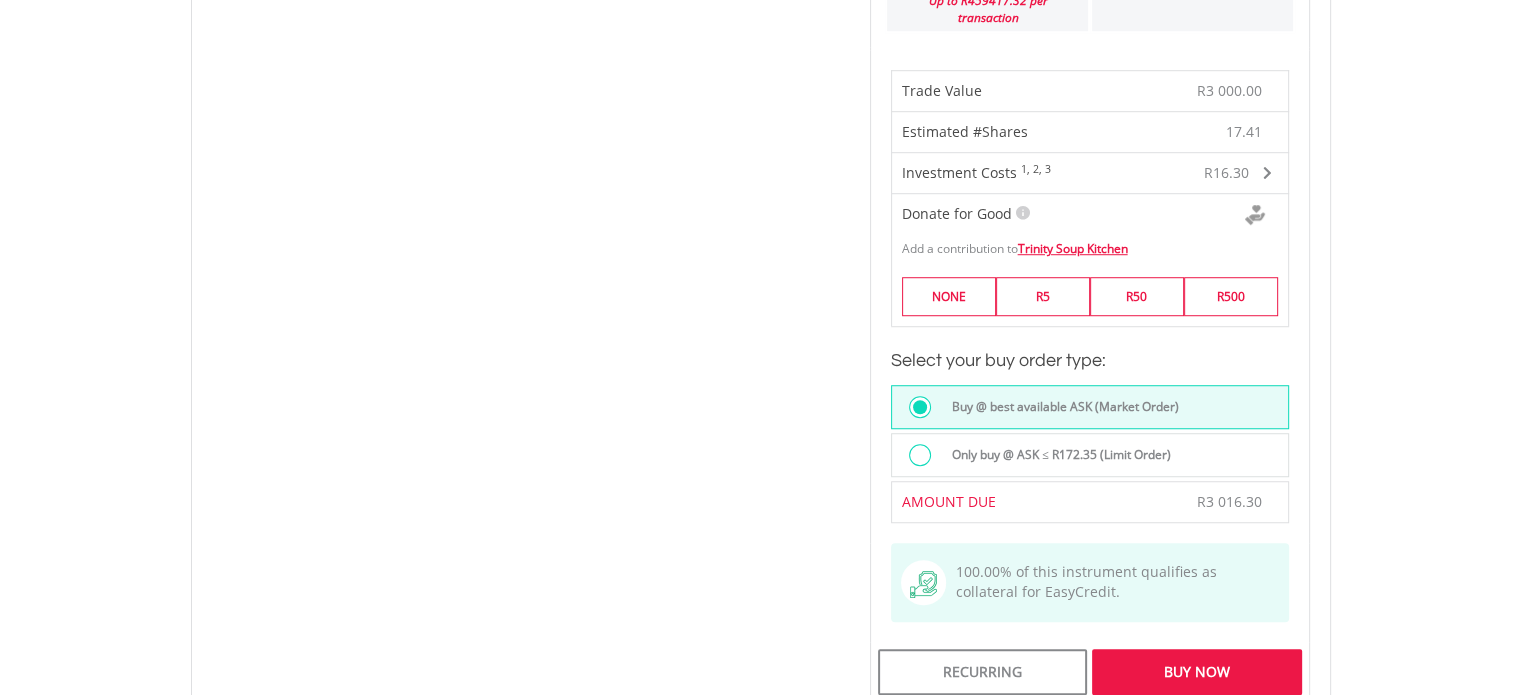 scroll, scrollTop: 1379, scrollLeft: 0, axis: vertical 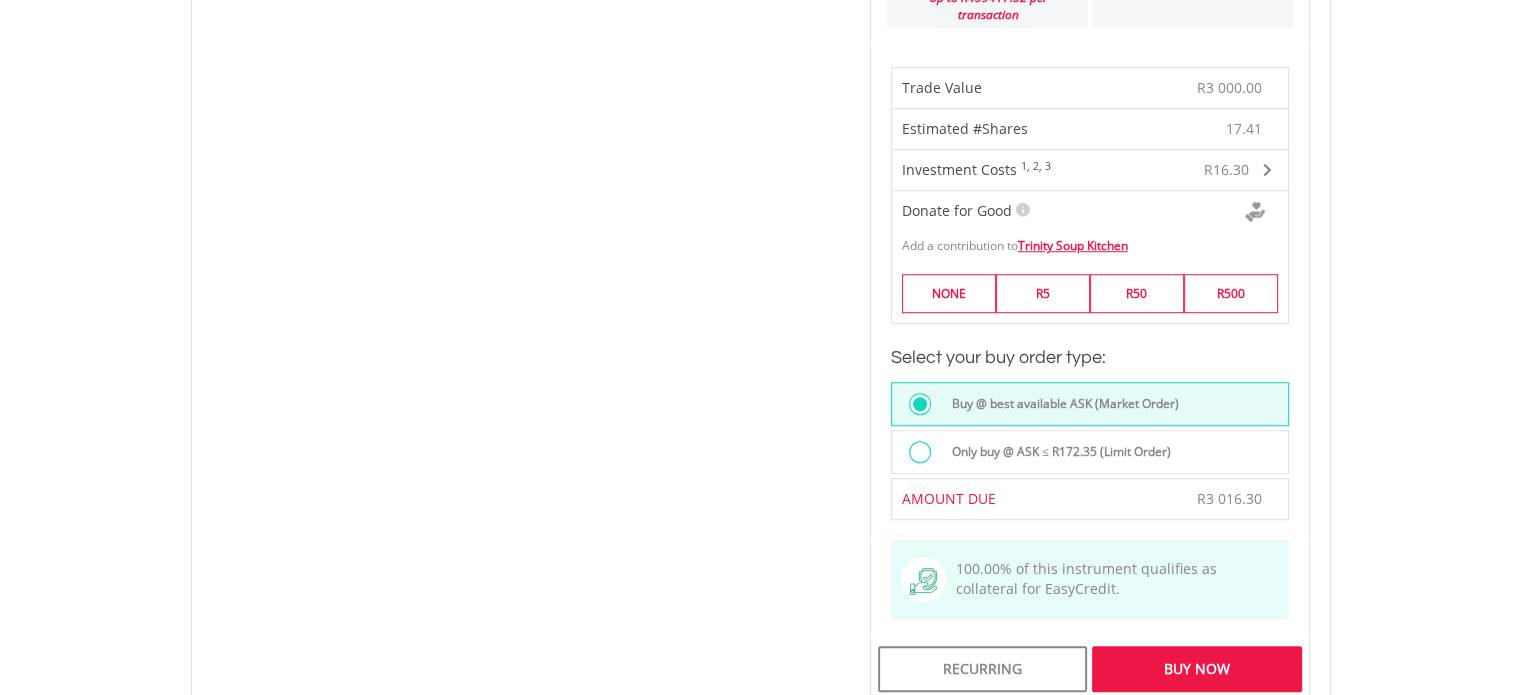click on "Buy Now" at bounding box center (1196, 669) 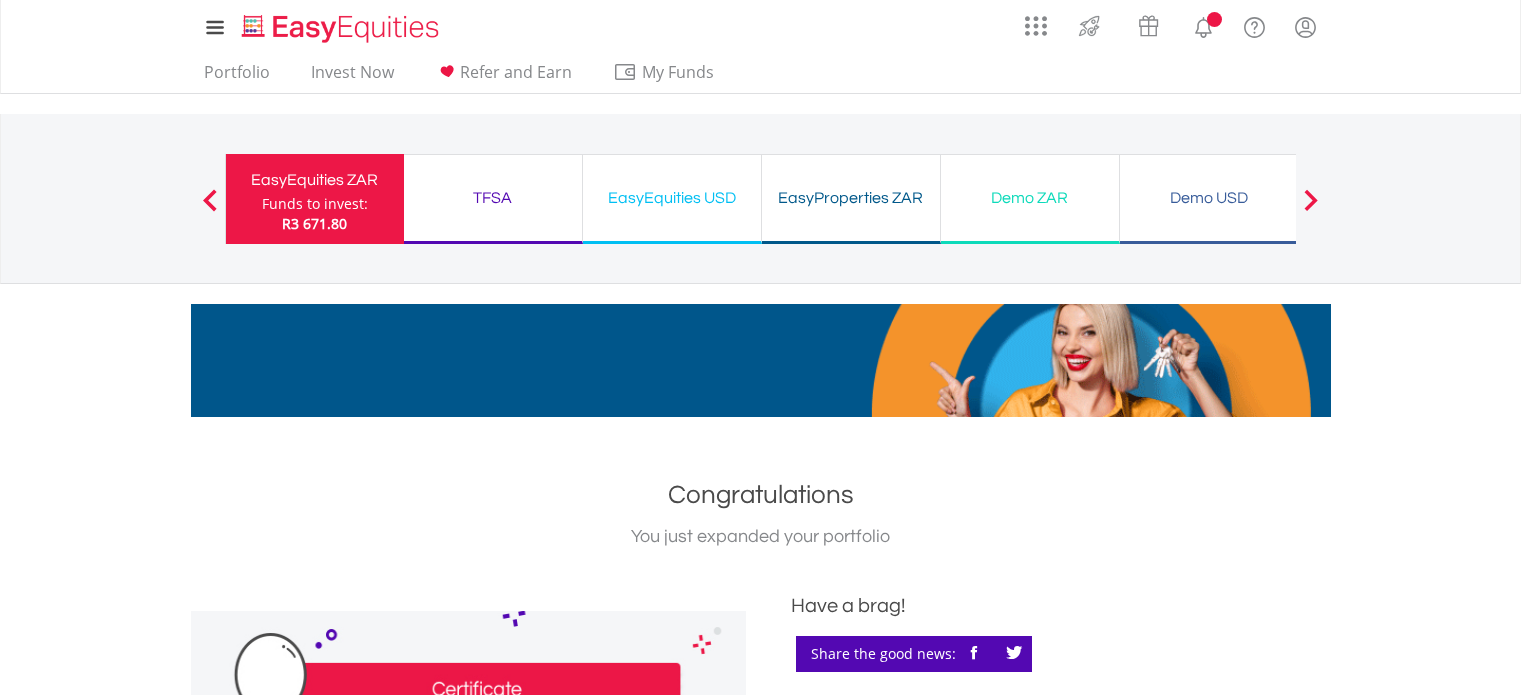 scroll, scrollTop: 0, scrollLeft: 0, axis: both 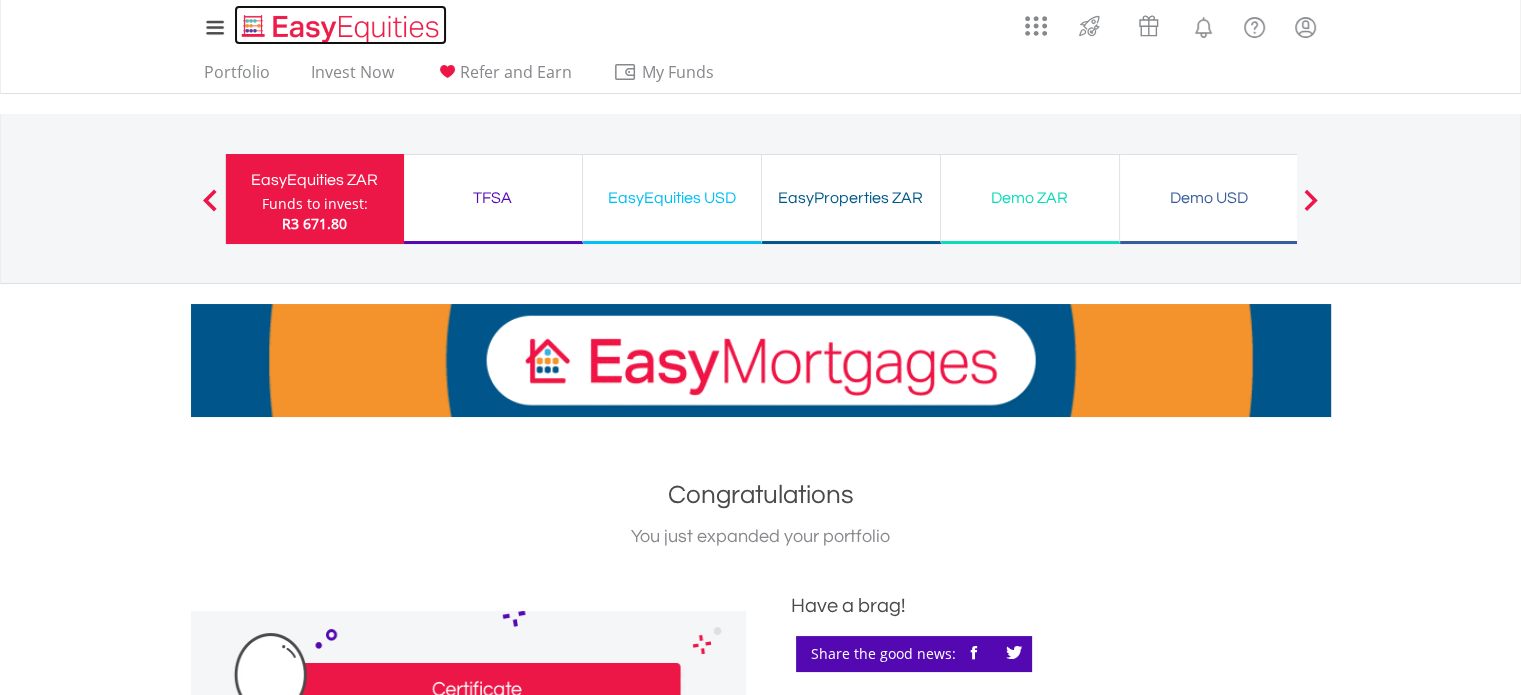 click at bounding box center (342, 28) 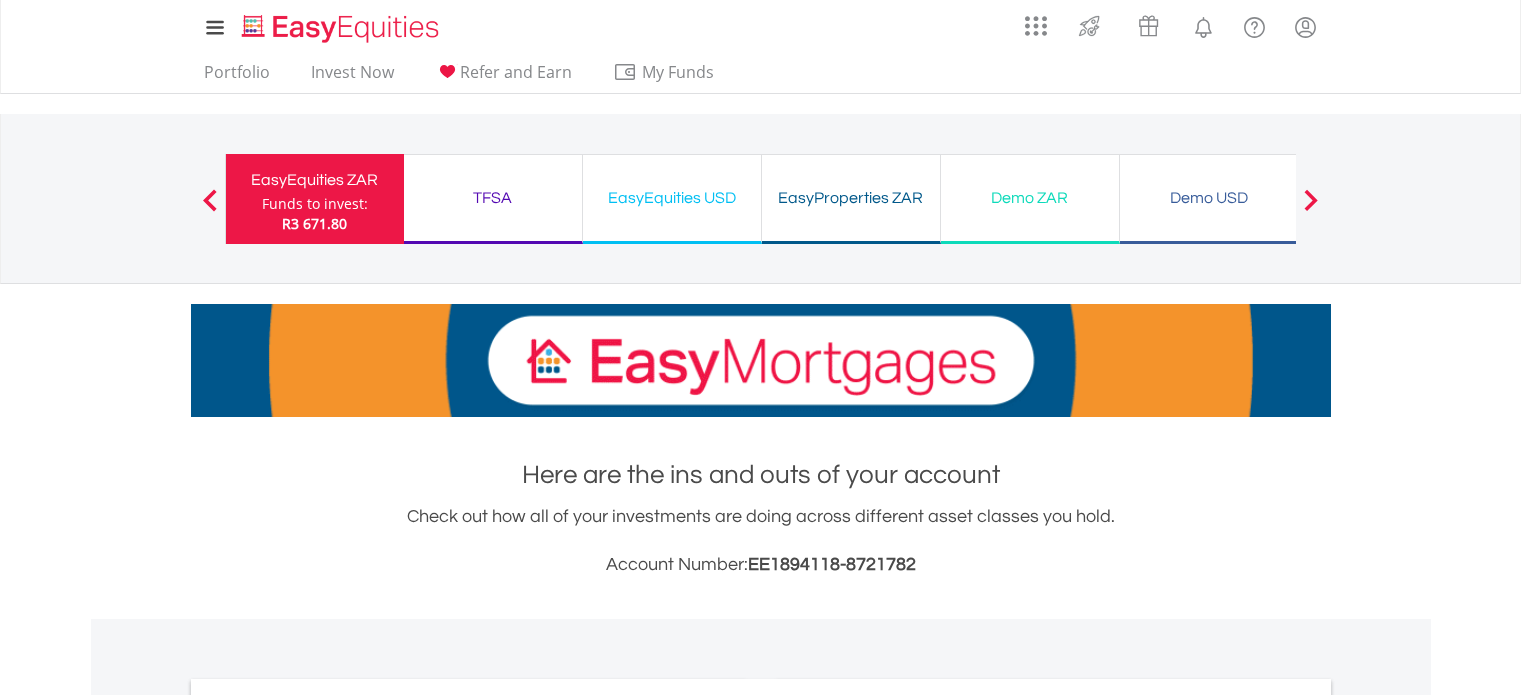 scroll, scrollTop: 0, scrollLeft: 0, axis: both 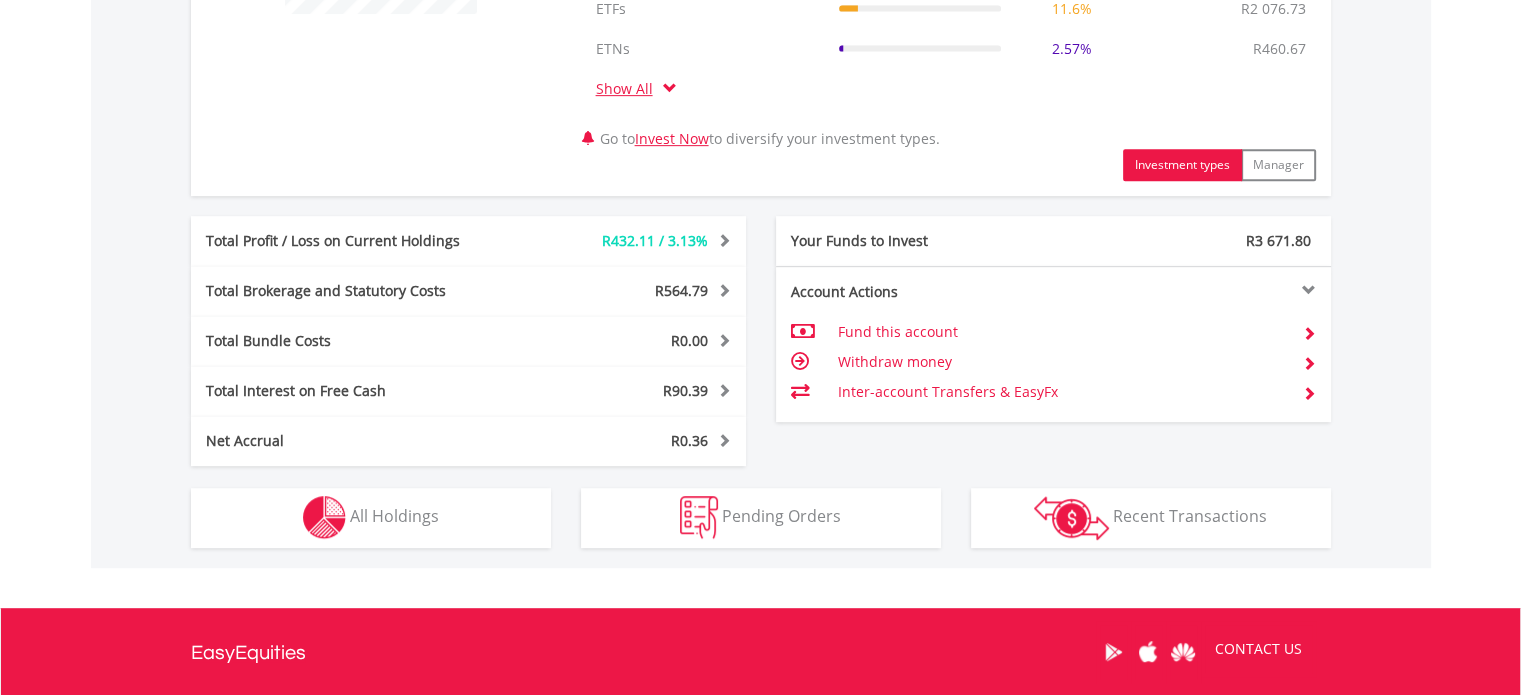 drag, startPoint x: 1530, startPoint y: 247, endPoint x: 1535, endPoint y: 591, distance: 344.03635 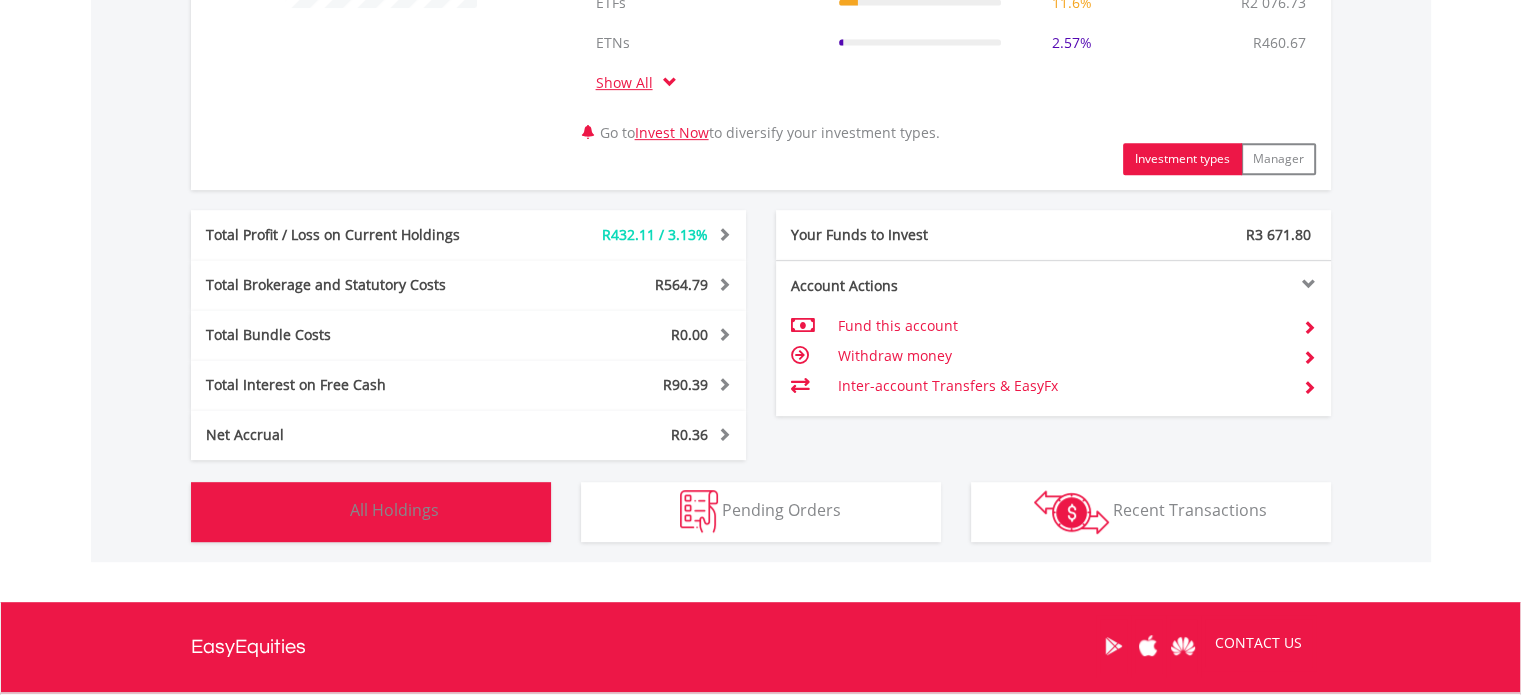 click on "All Holdings" at bounding box center [394, 510] 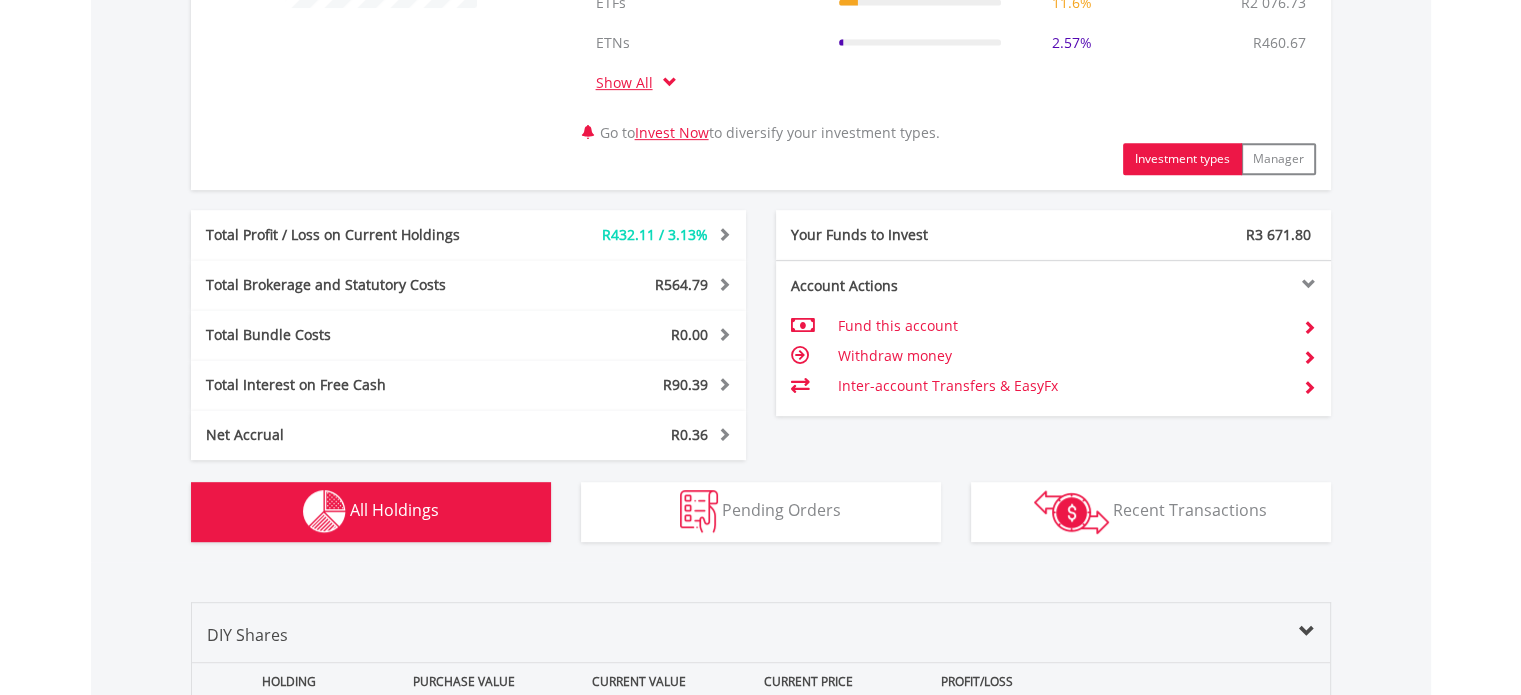 scroll, scrollTop: 1561, scrollLeft: 0, axis: vertical 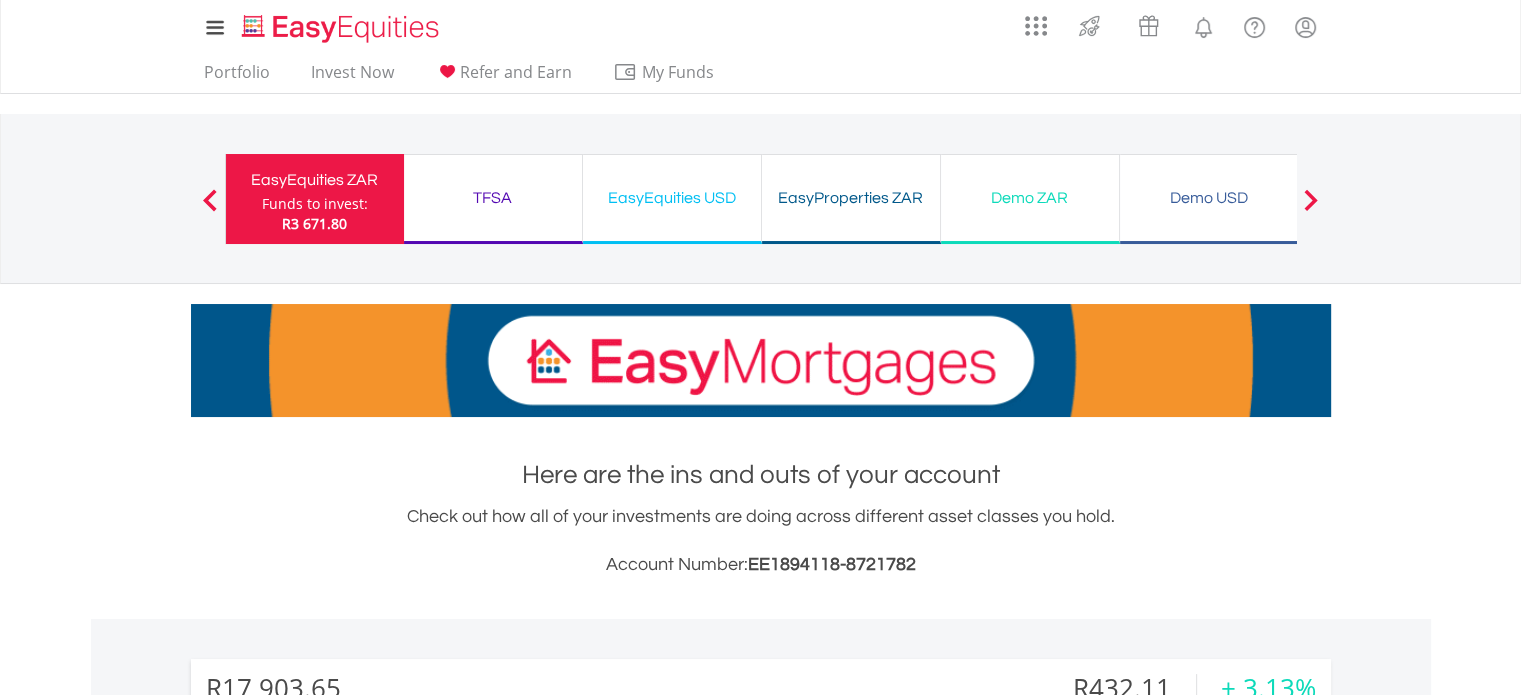 type 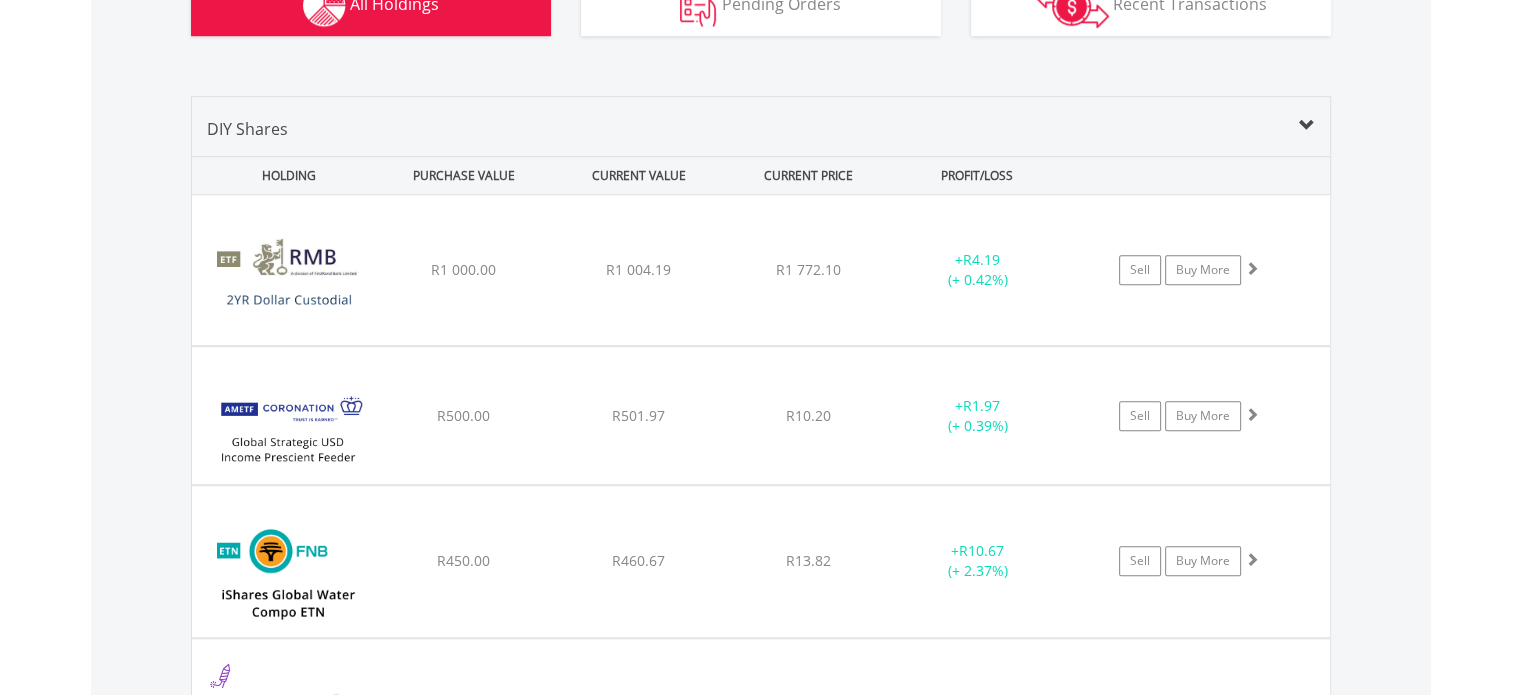 scroll, scrollTop: 1472, scrollLeft: 0, axis: vertical 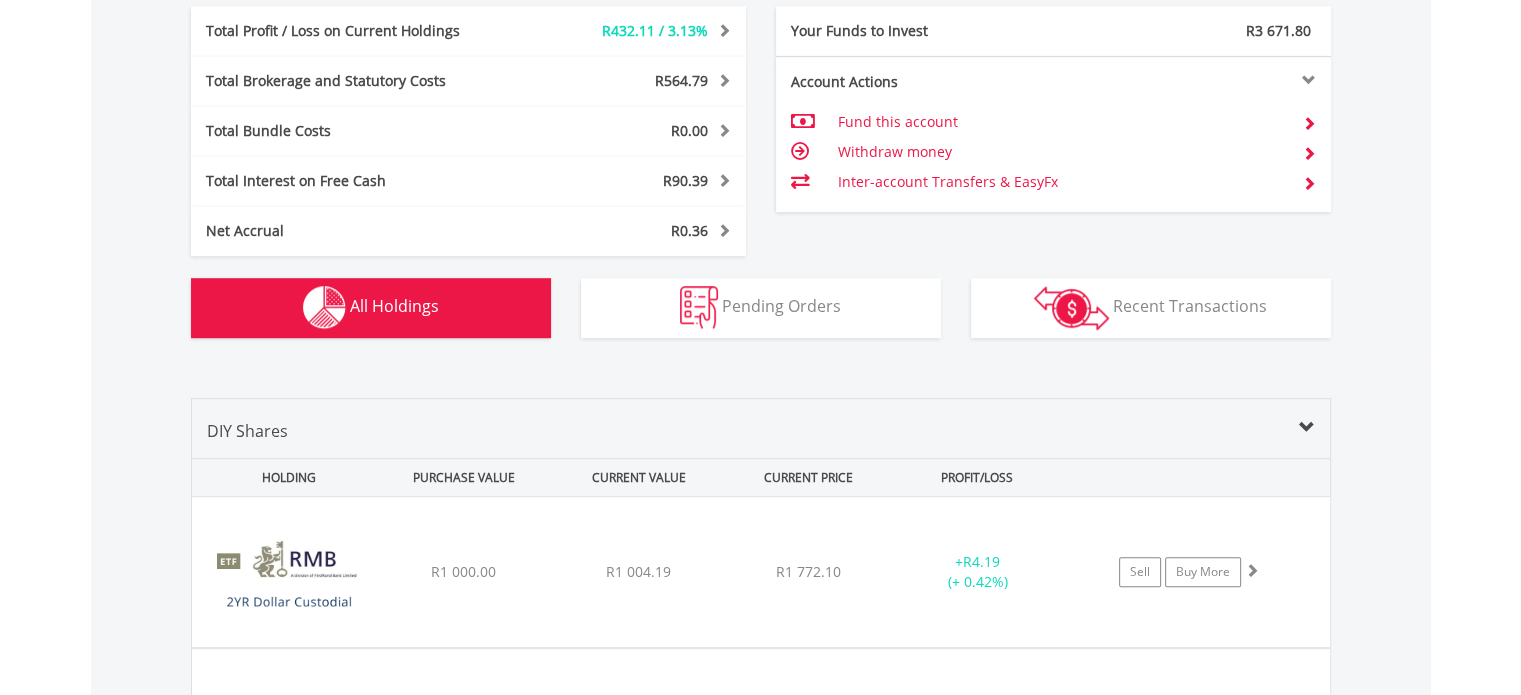 click on "All Holdings" at bounding box center (394, 306) 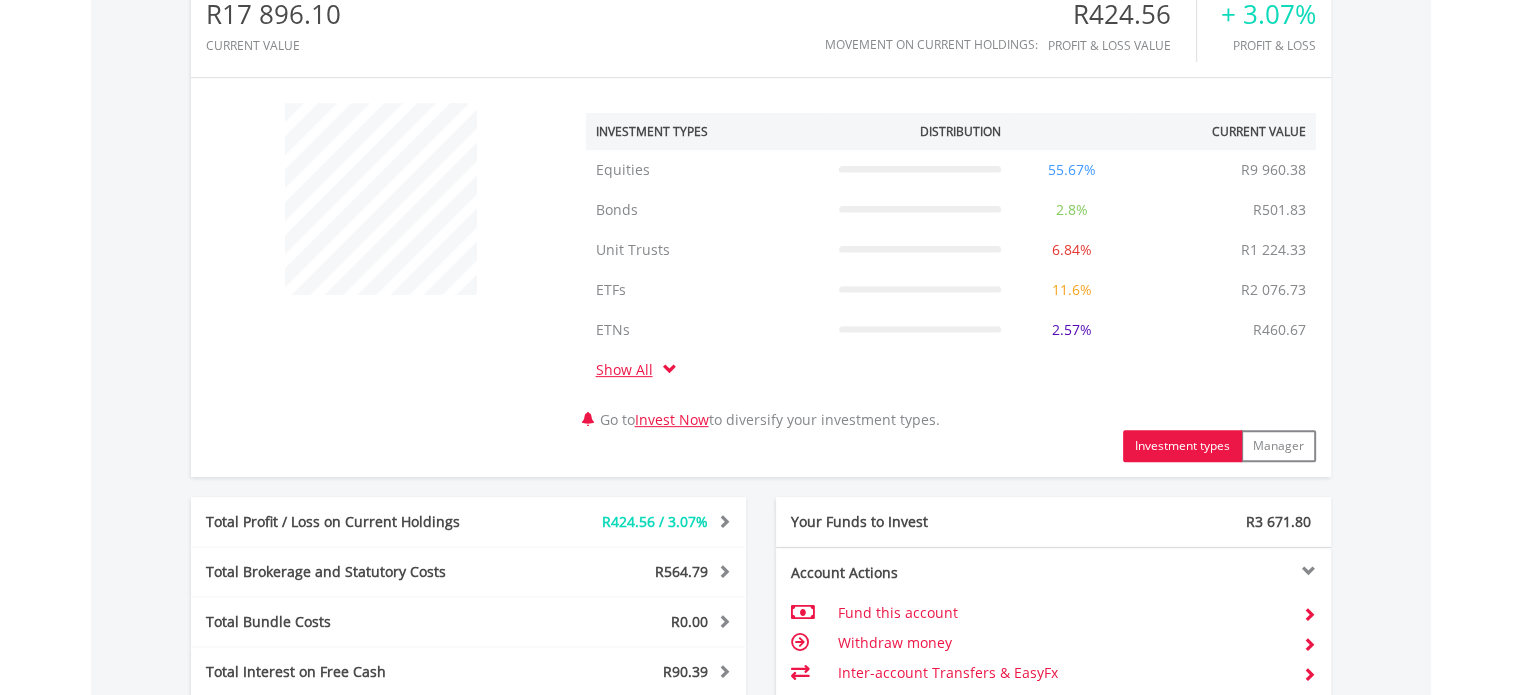 scroll, scrollTop: 654, scrollLeft: 0, axis: vertical 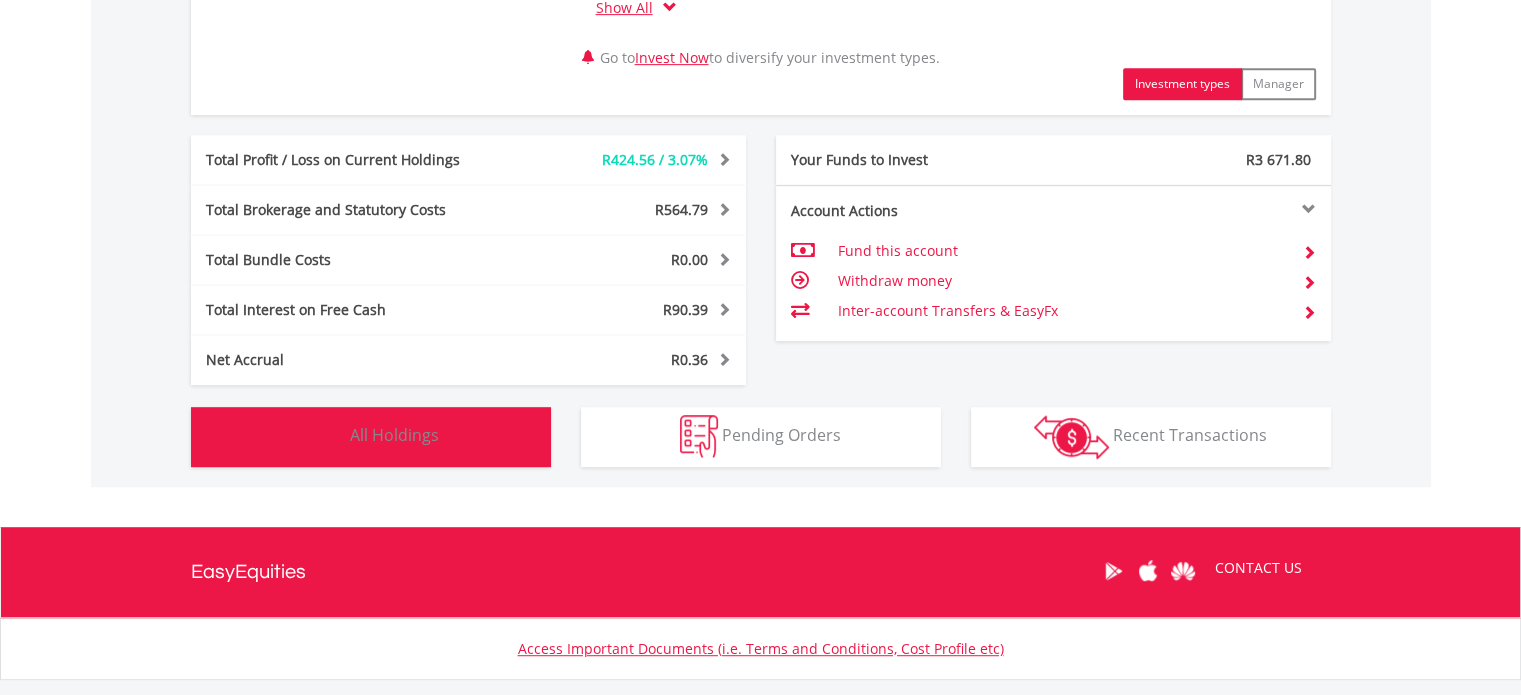 click at bounding box center (324, 436) 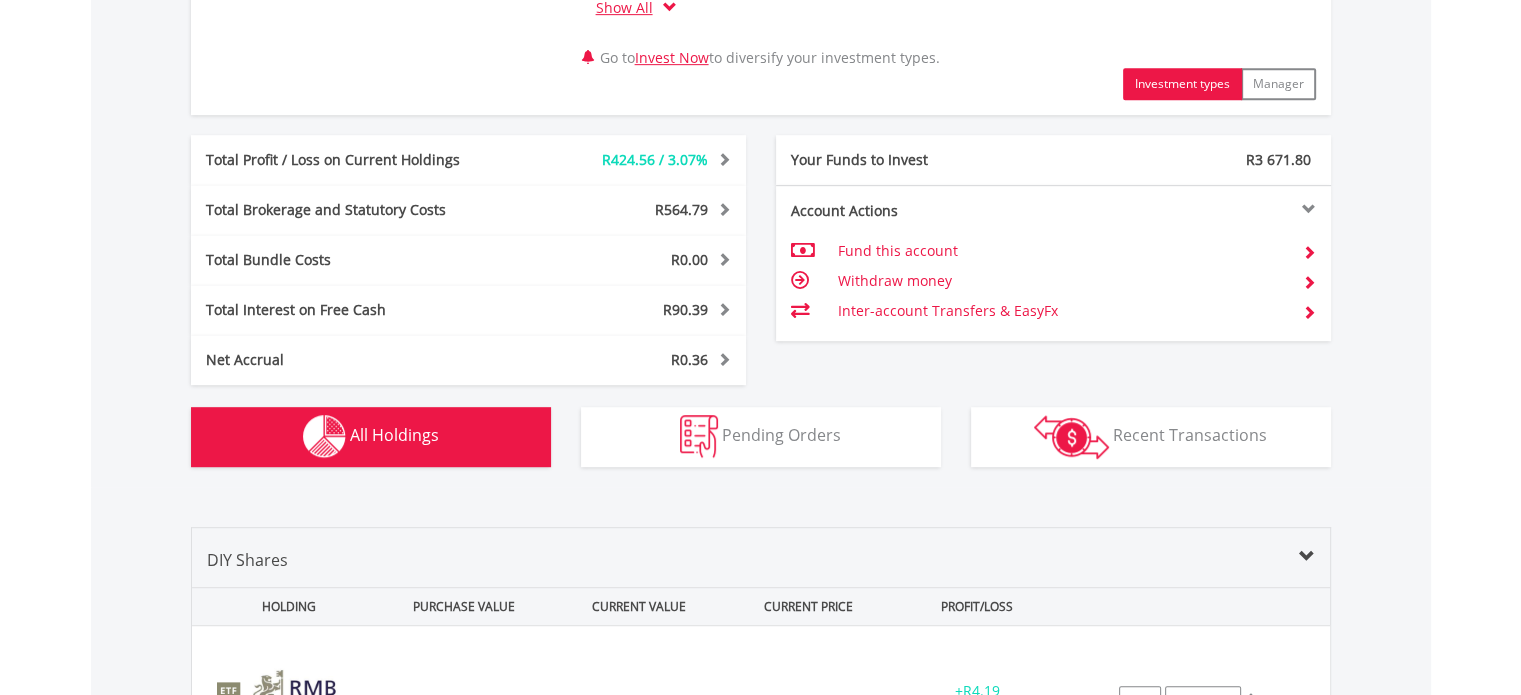 scroll, scrollTop: 1561, scrollLeft: 0, axis: vertical 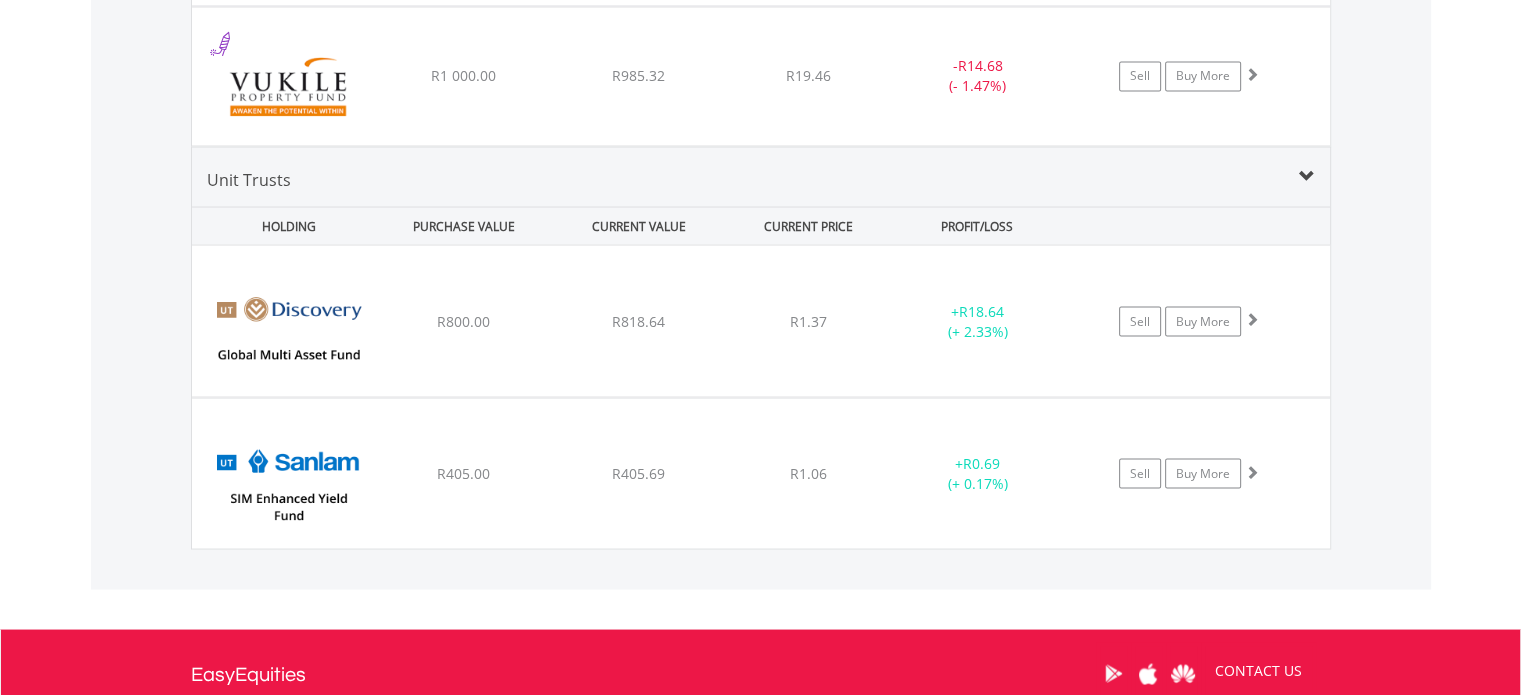 type 